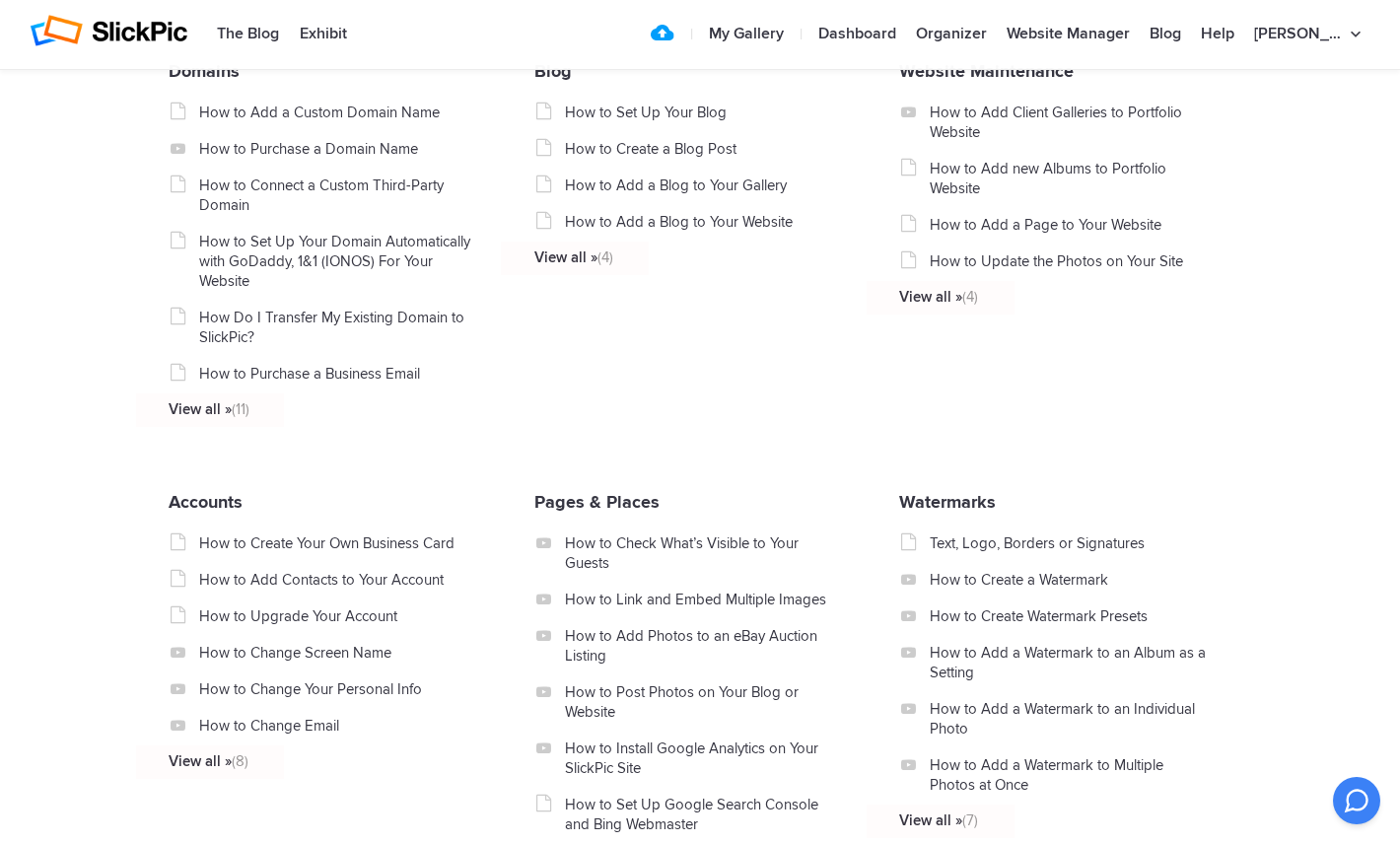 scroll, scrollTop: 0, scrollLeft: 0, axis: both 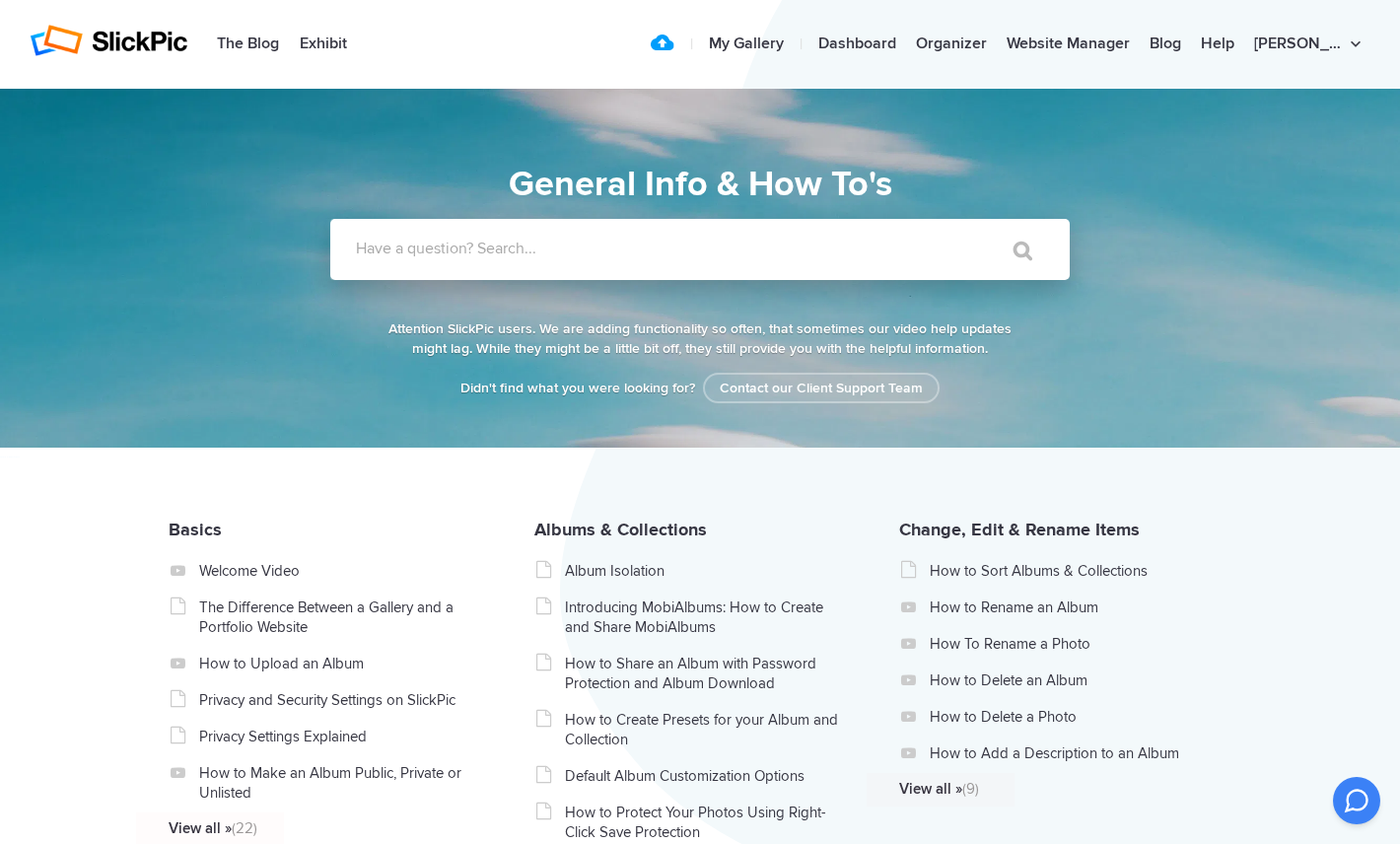 click on "Have a question? Search..." at bounding box center [660, 249] 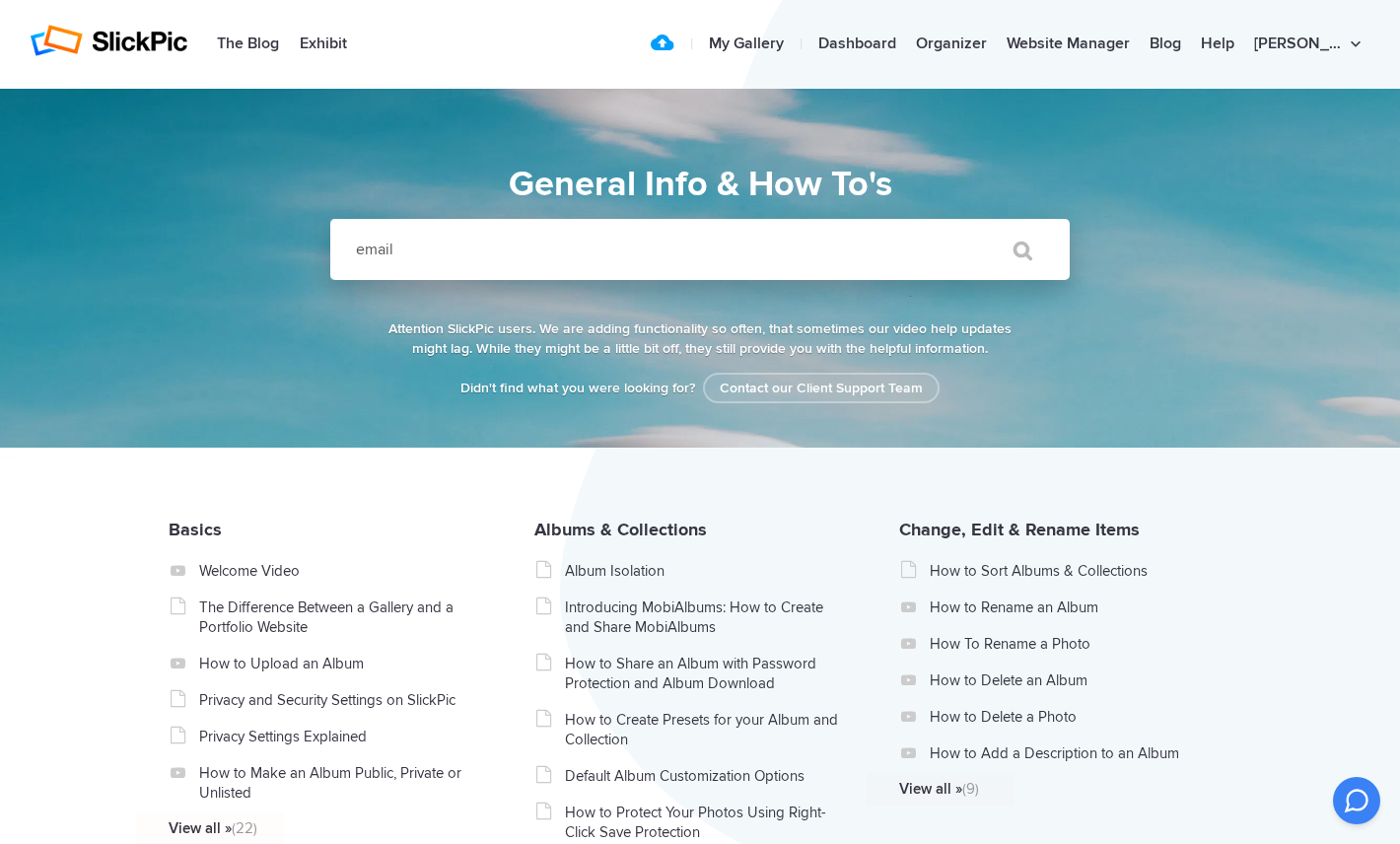 type on "email" 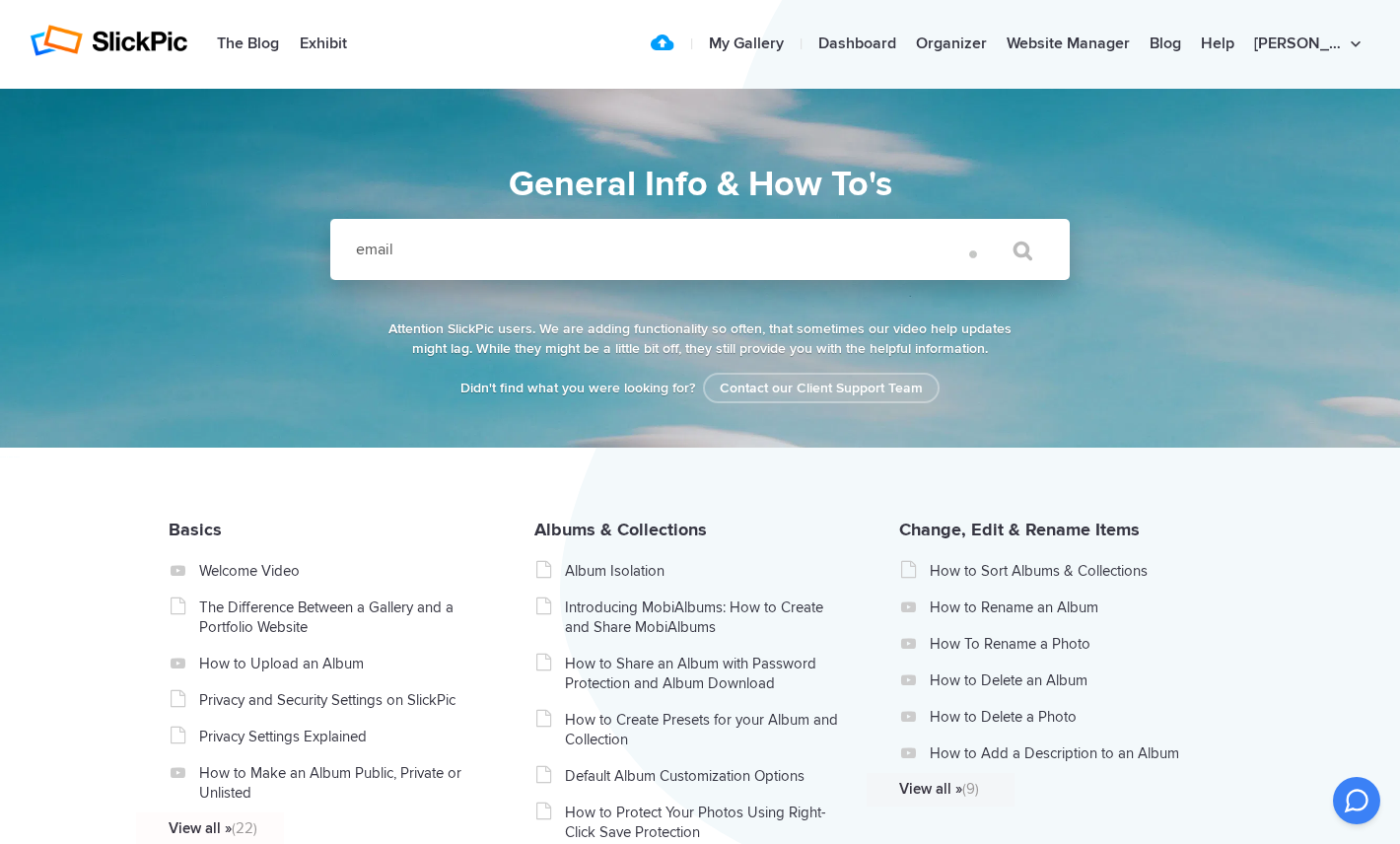 click on "" at bounding box center [1014, 250] 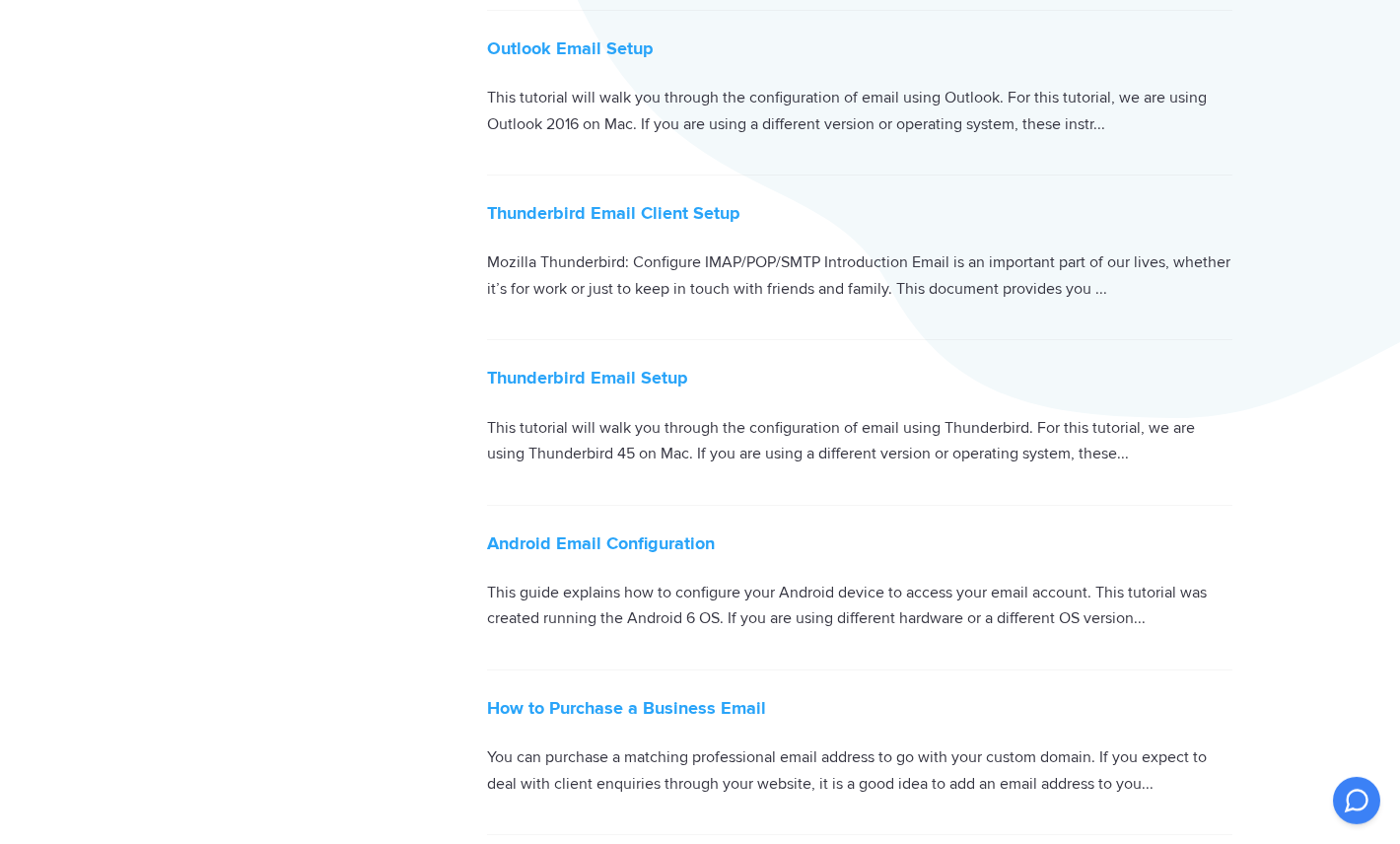 scroll, scrollTop: 670, scrollLeft: 0, axis: vertical 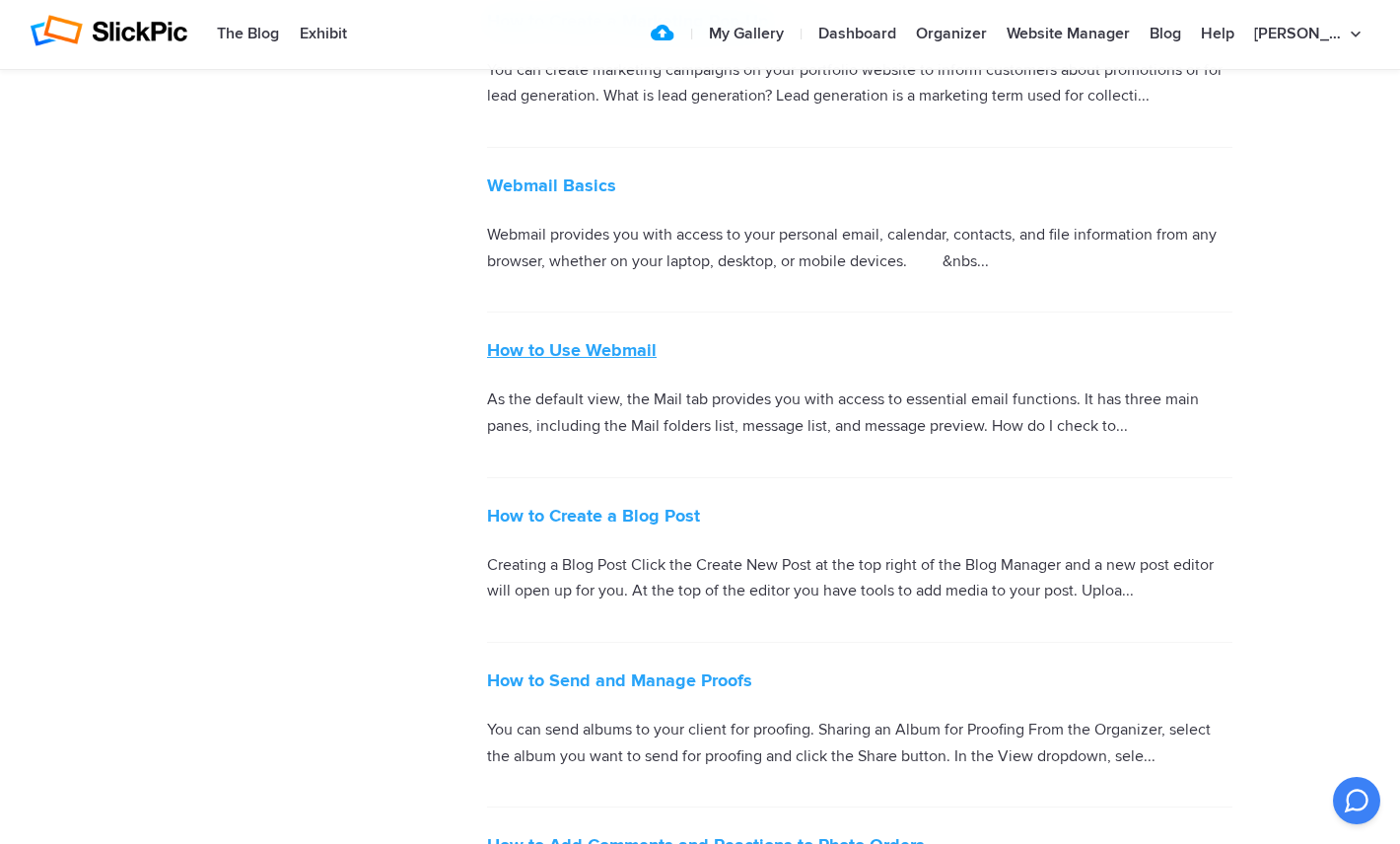 click on "How to Use Webmail" at bounding box center [572, 350] 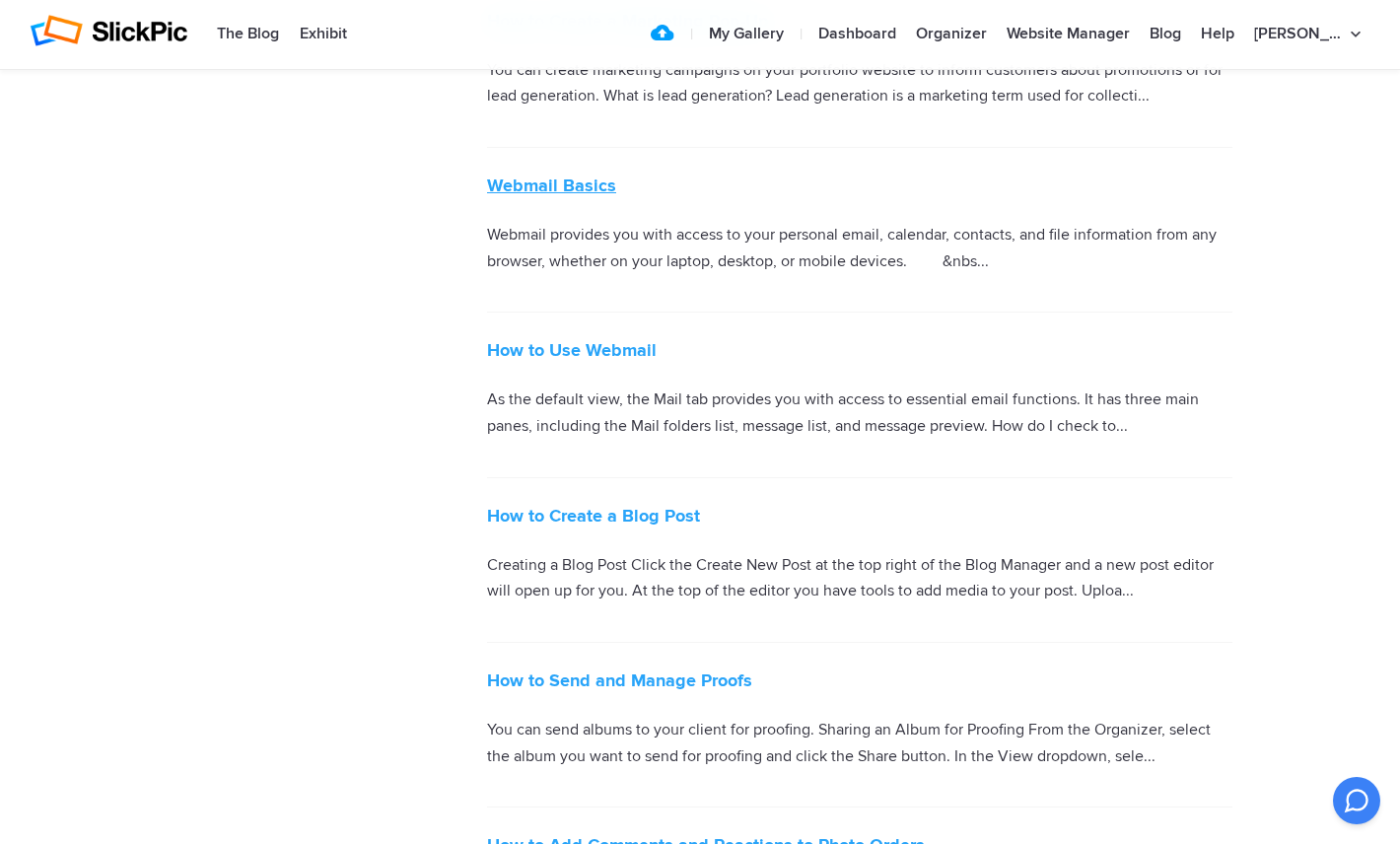click on "Webmail Basics" at bounding box center (551, 185) 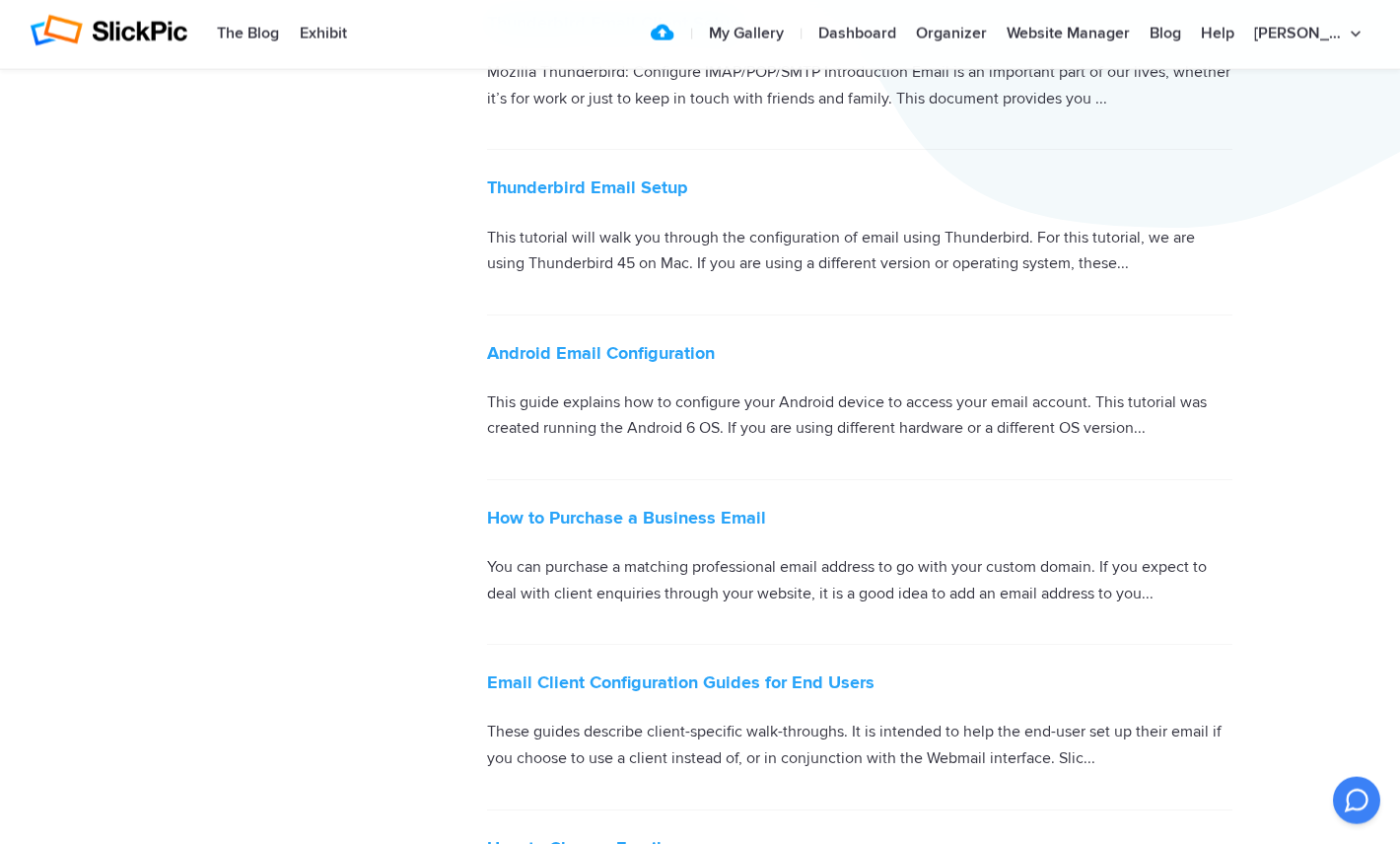 scroll, scrollTop: 1006, scrollLeft: 0, axis: vertical 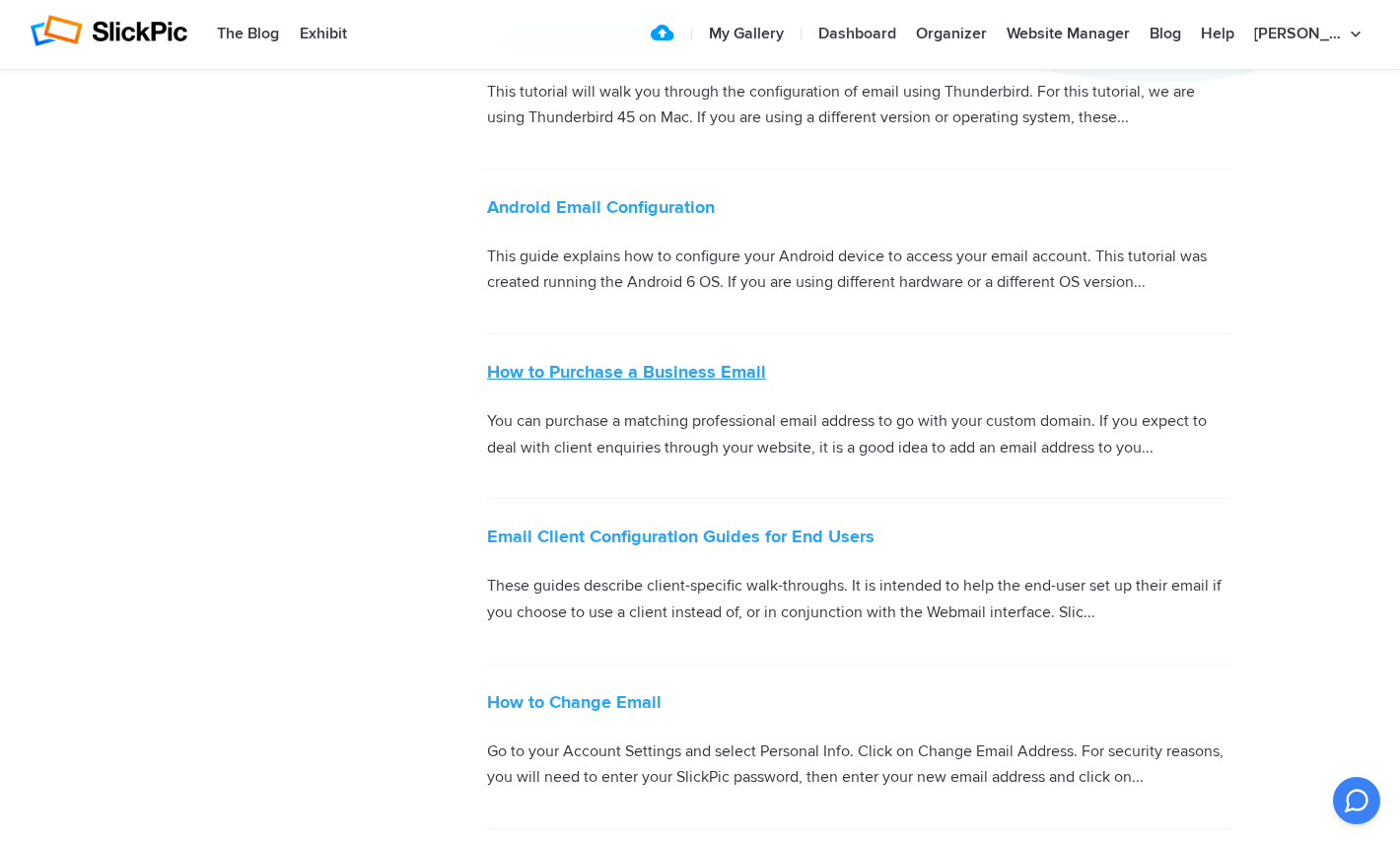 click on "How to Purchase a Business Email" at bounding box center (626, 372) 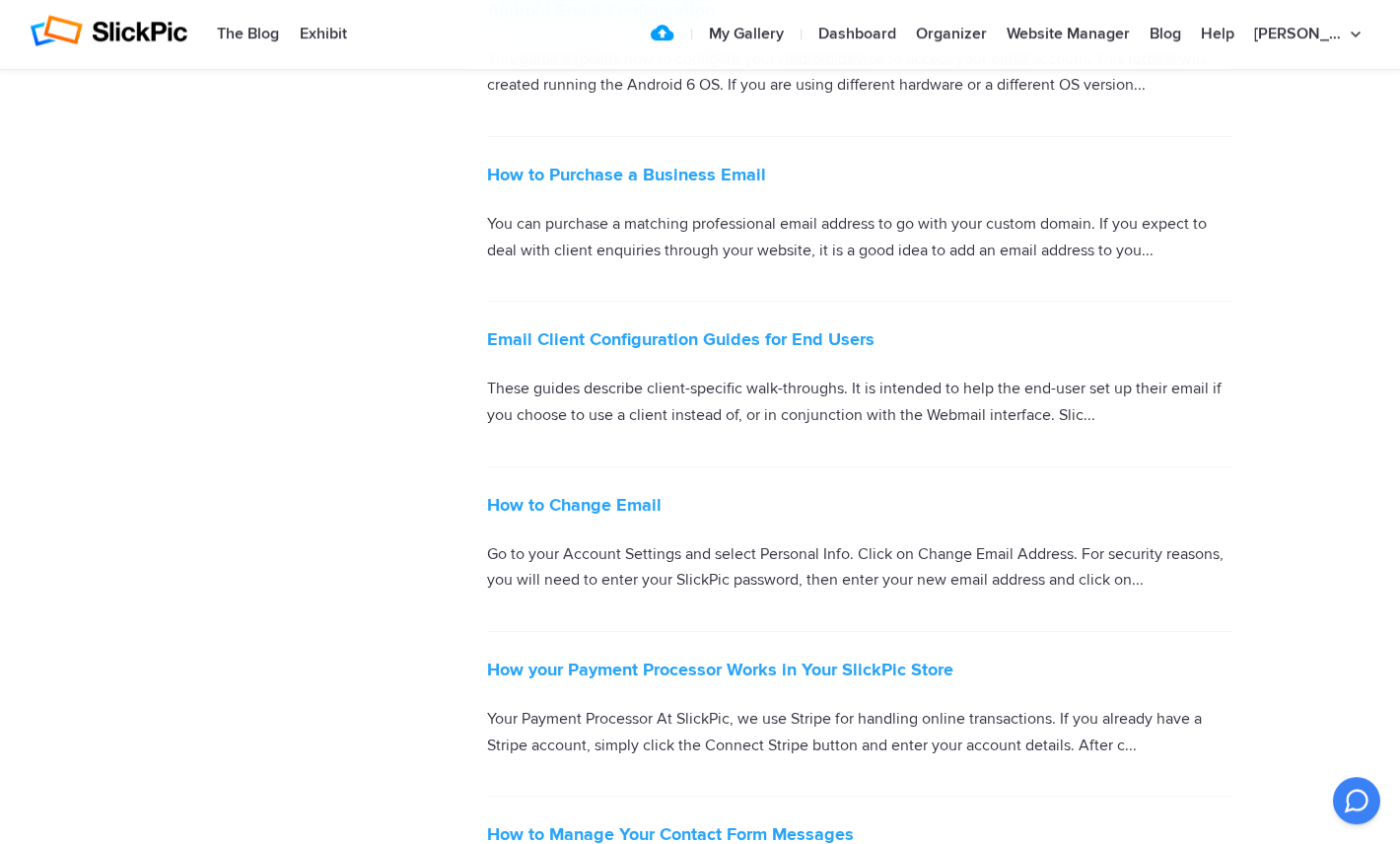 scroll, scrollTop: 1341, scrollLeft: 0, axis: vertical 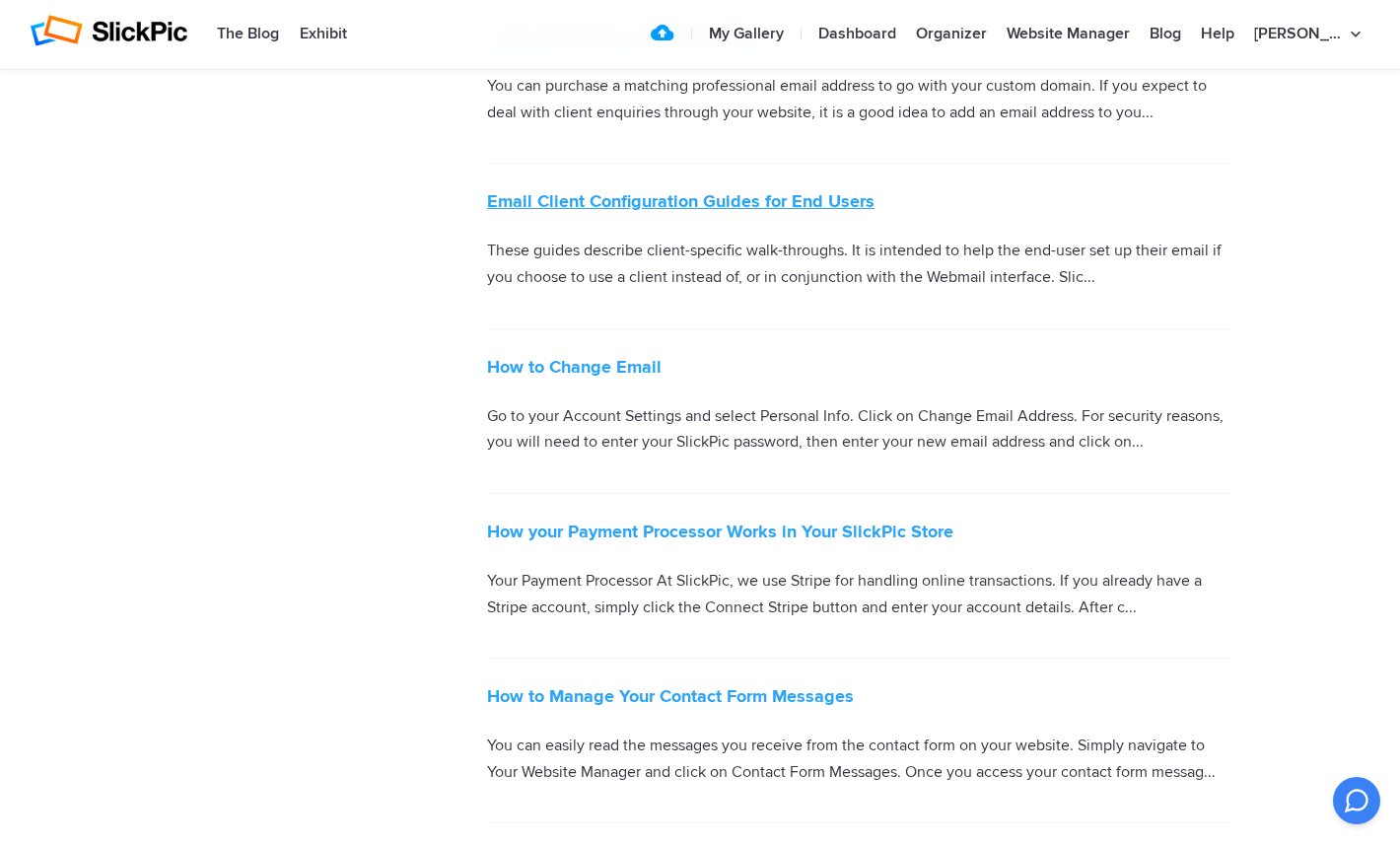 click on "Email Client Configuration Guides for End Users" at bounding box center [680, 201] 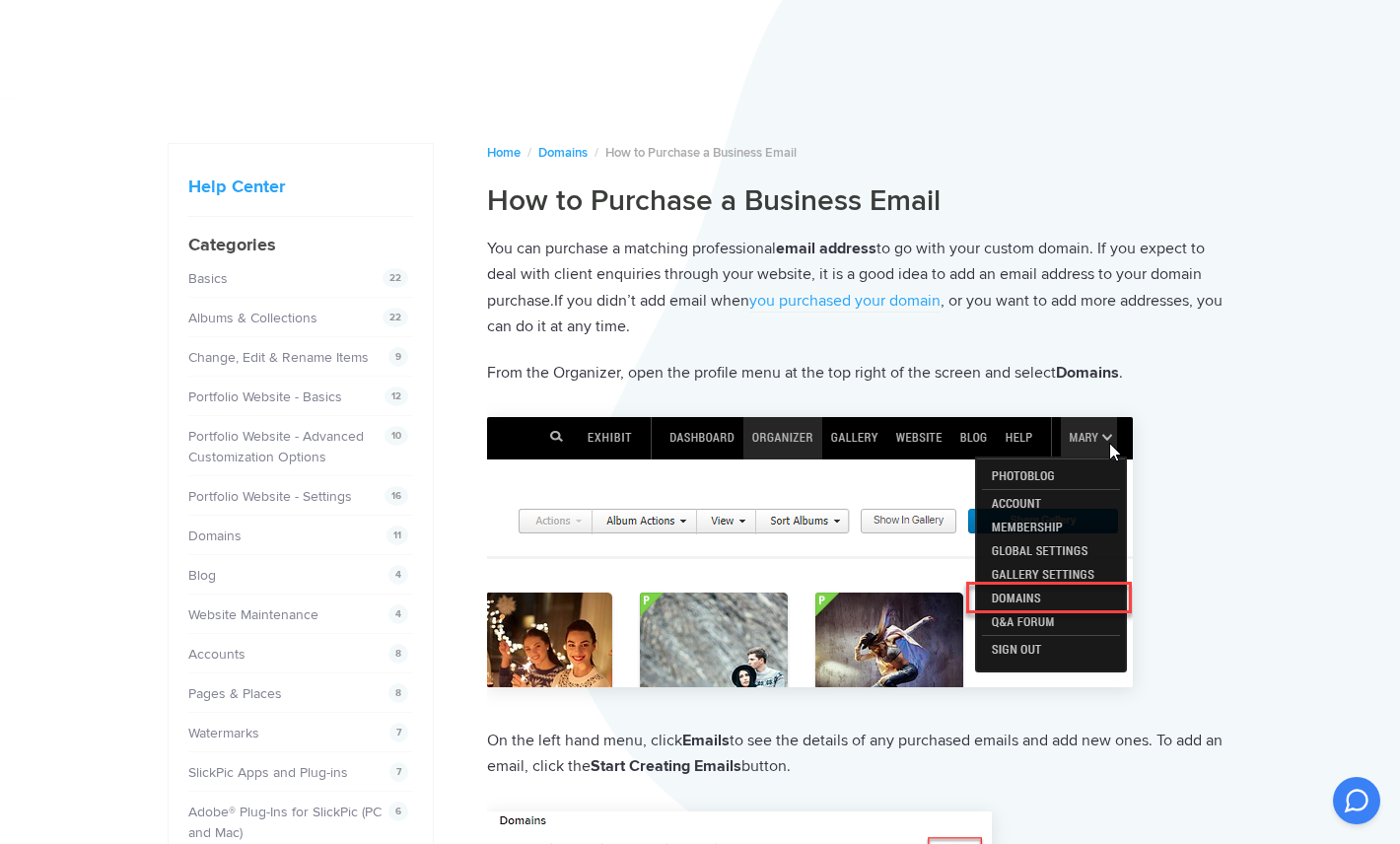 scroll, scrollTop: 1341, scrollLeft: 0, axis: vertical 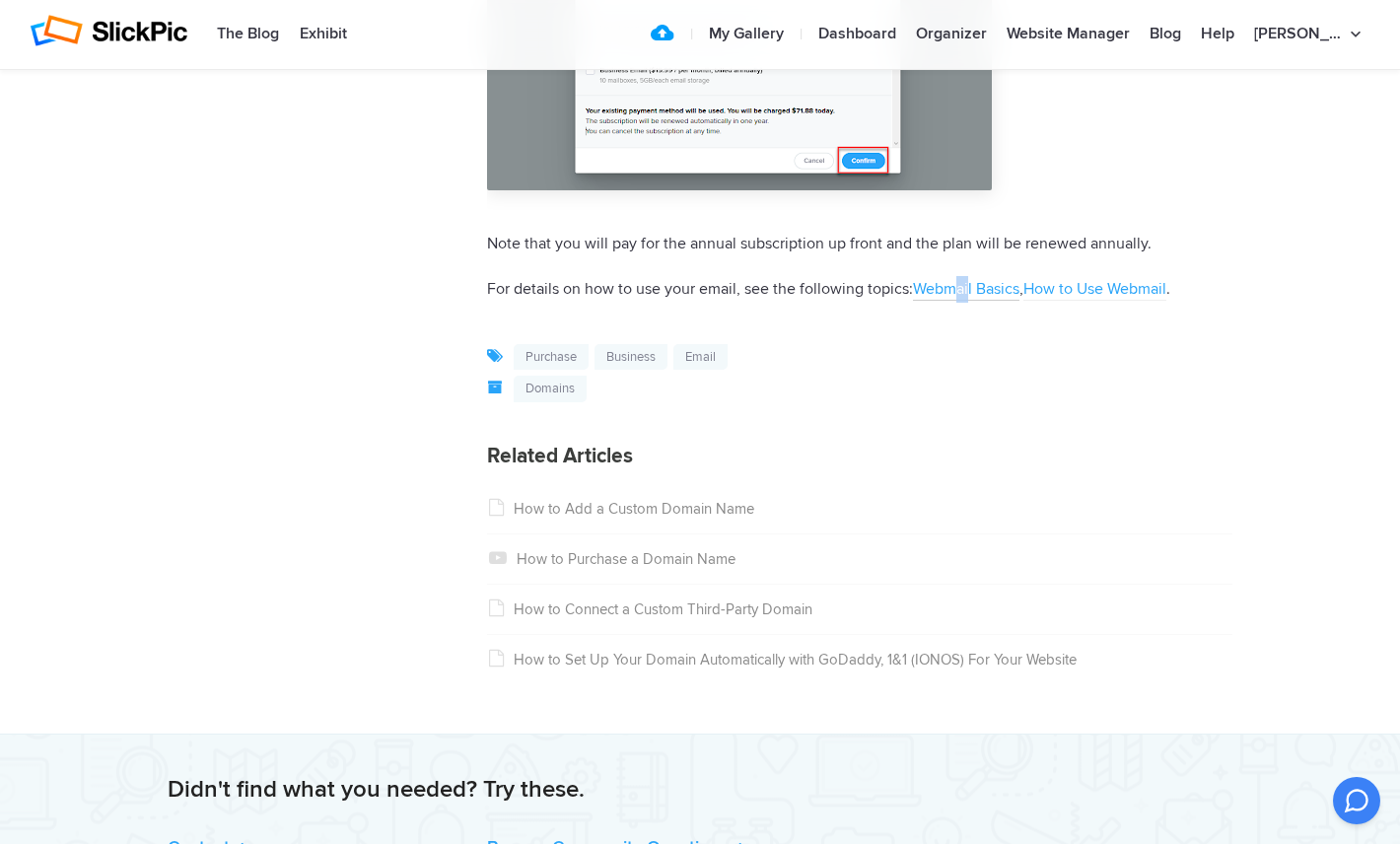 drag, startPoint x: 971, startPoint y: 286, endPoint x: 960, endPoint y: 296, distance: 14.866069 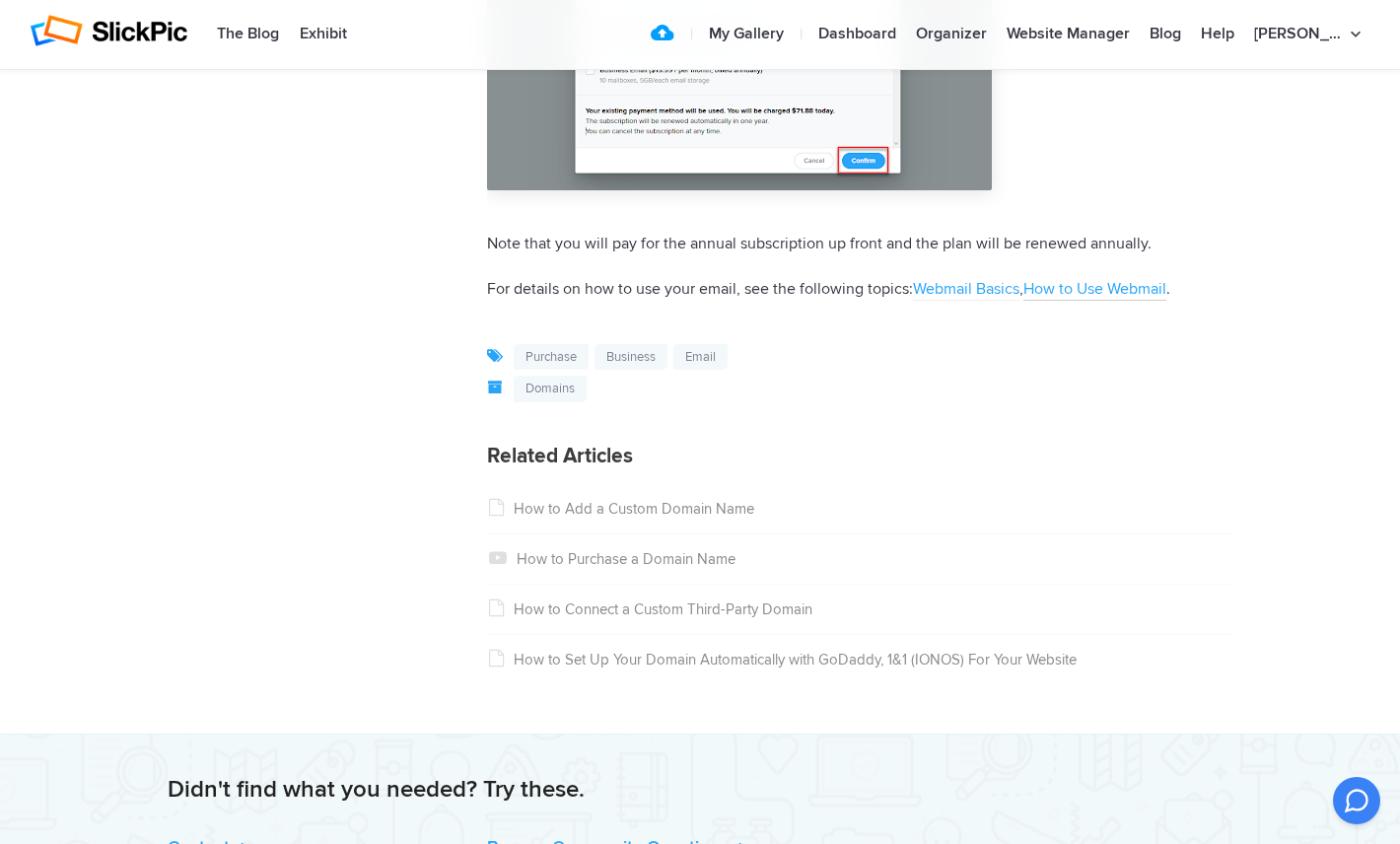 click on "How to Use Webmail" at bounding box center [1094, 289] 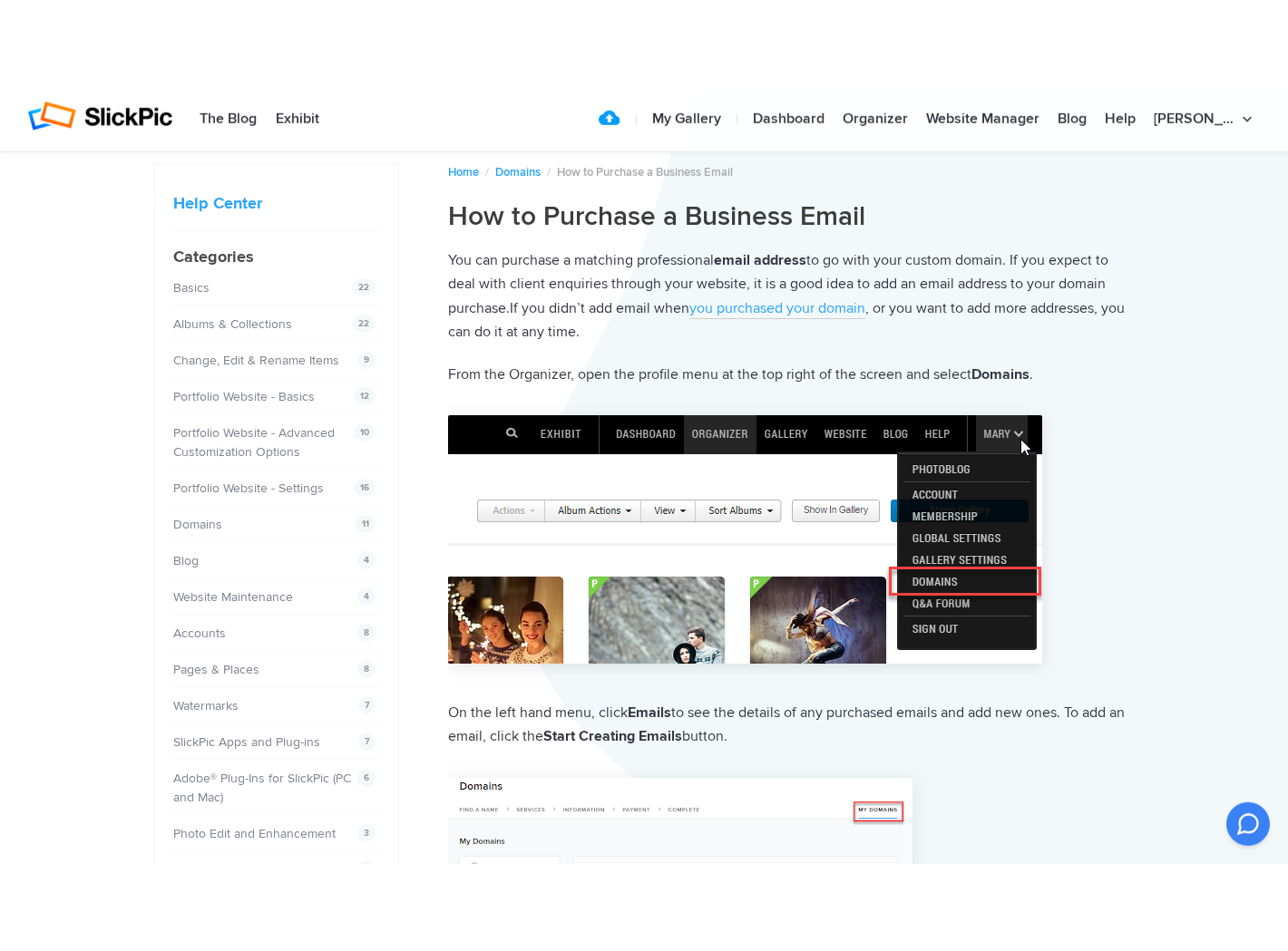 scroll, scrollTop: 0, scrollLeft: 0, axis: both 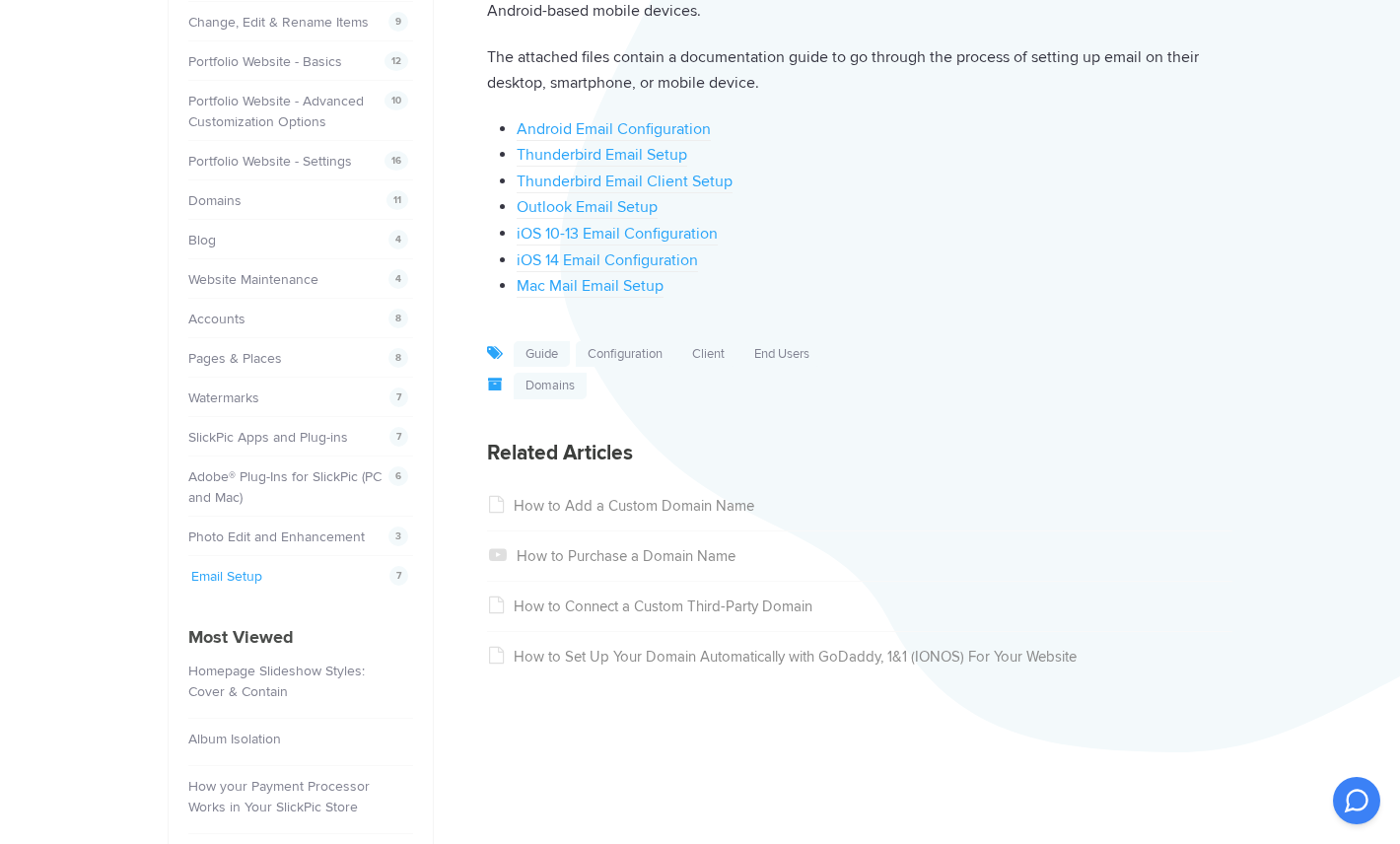 click on "Email Setup" at bounding box center (227, 576) 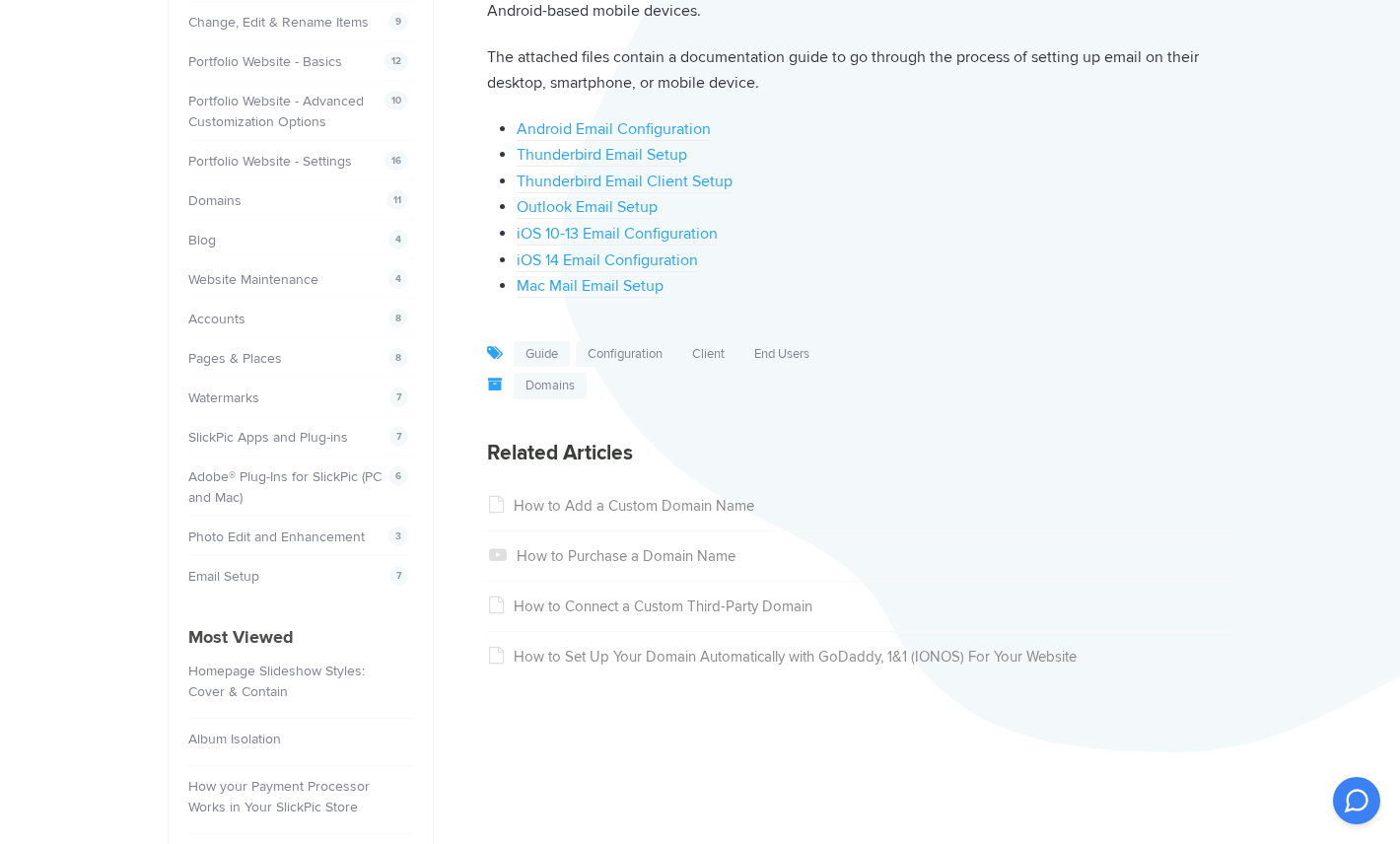 scroll, scrollTop: 0, scrollLeft: 0, axis: both 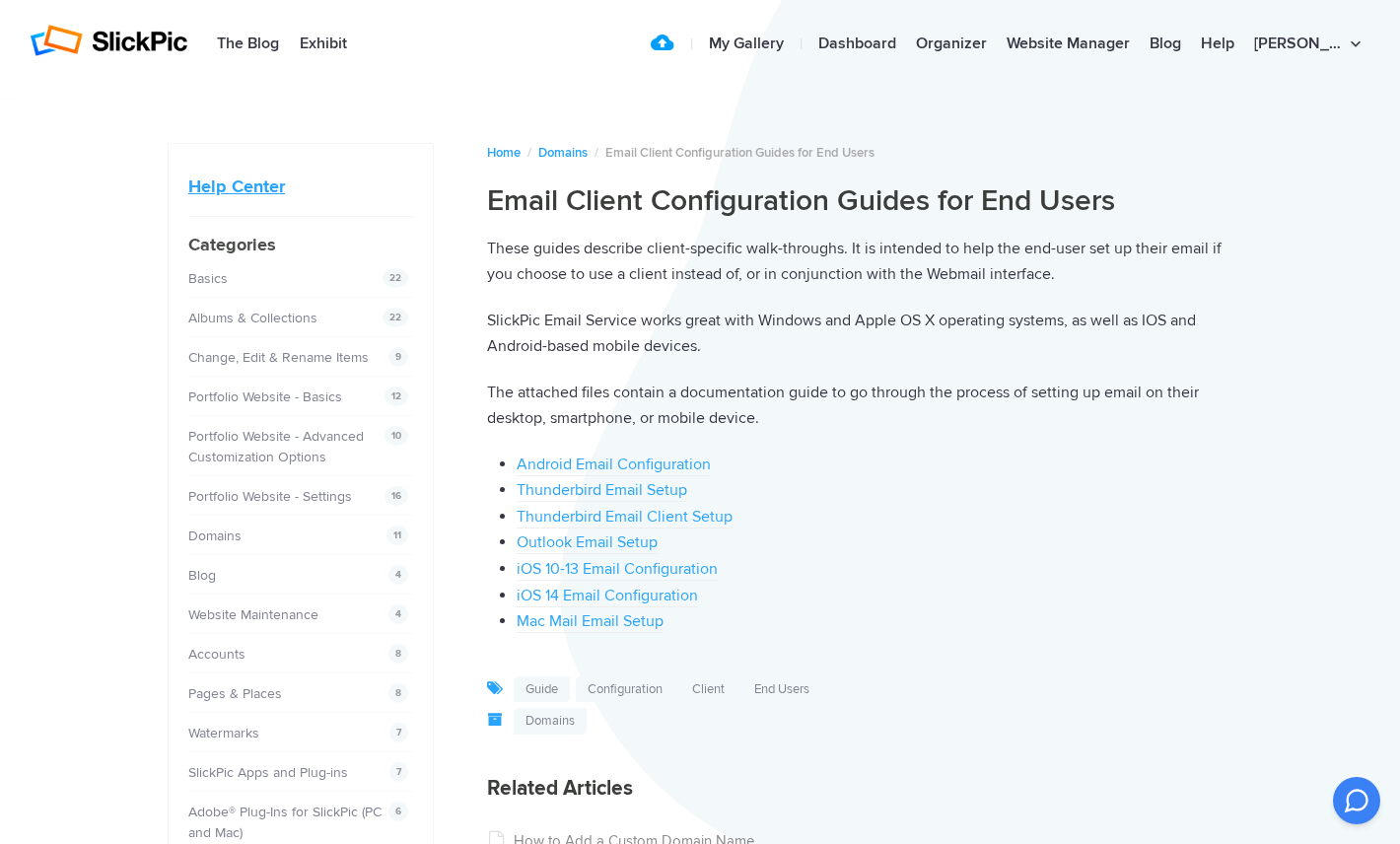 click on "Help Center" at bounding box center (237, 186) 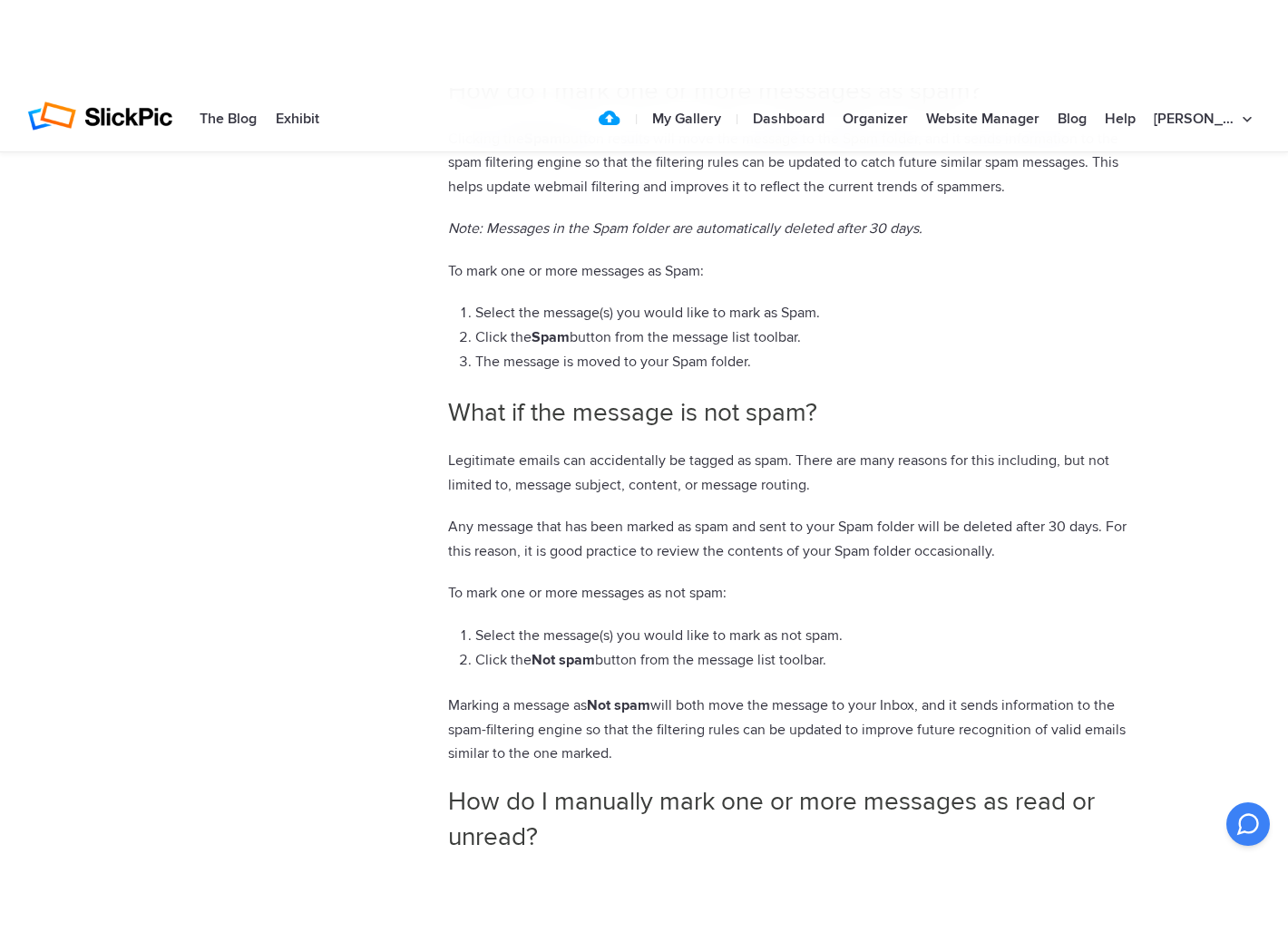 scroll, scrollTop: 0, scrollLeft: 0, axis: both 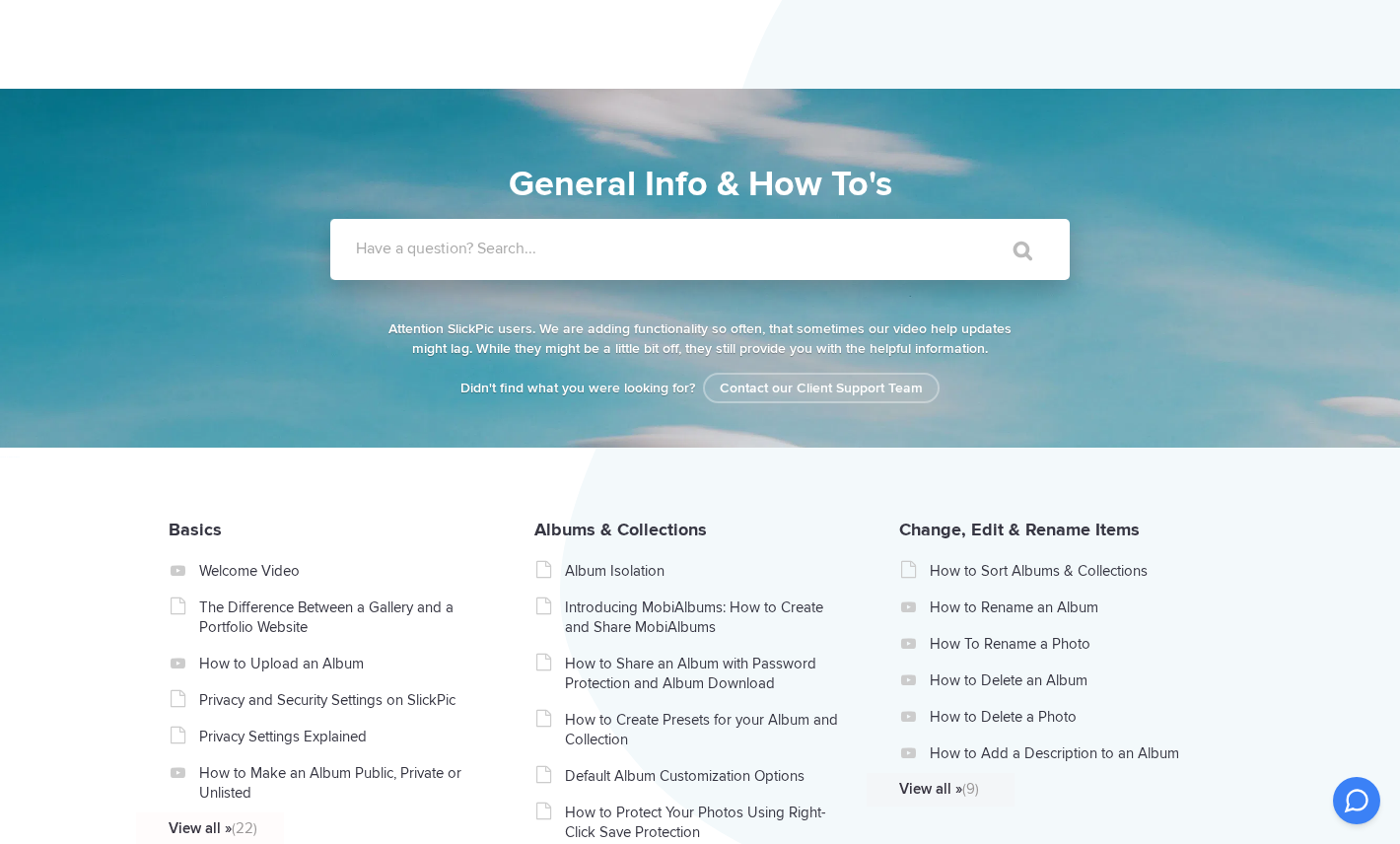 click on "Have a question? Search..." at bounding box center [726, 248] 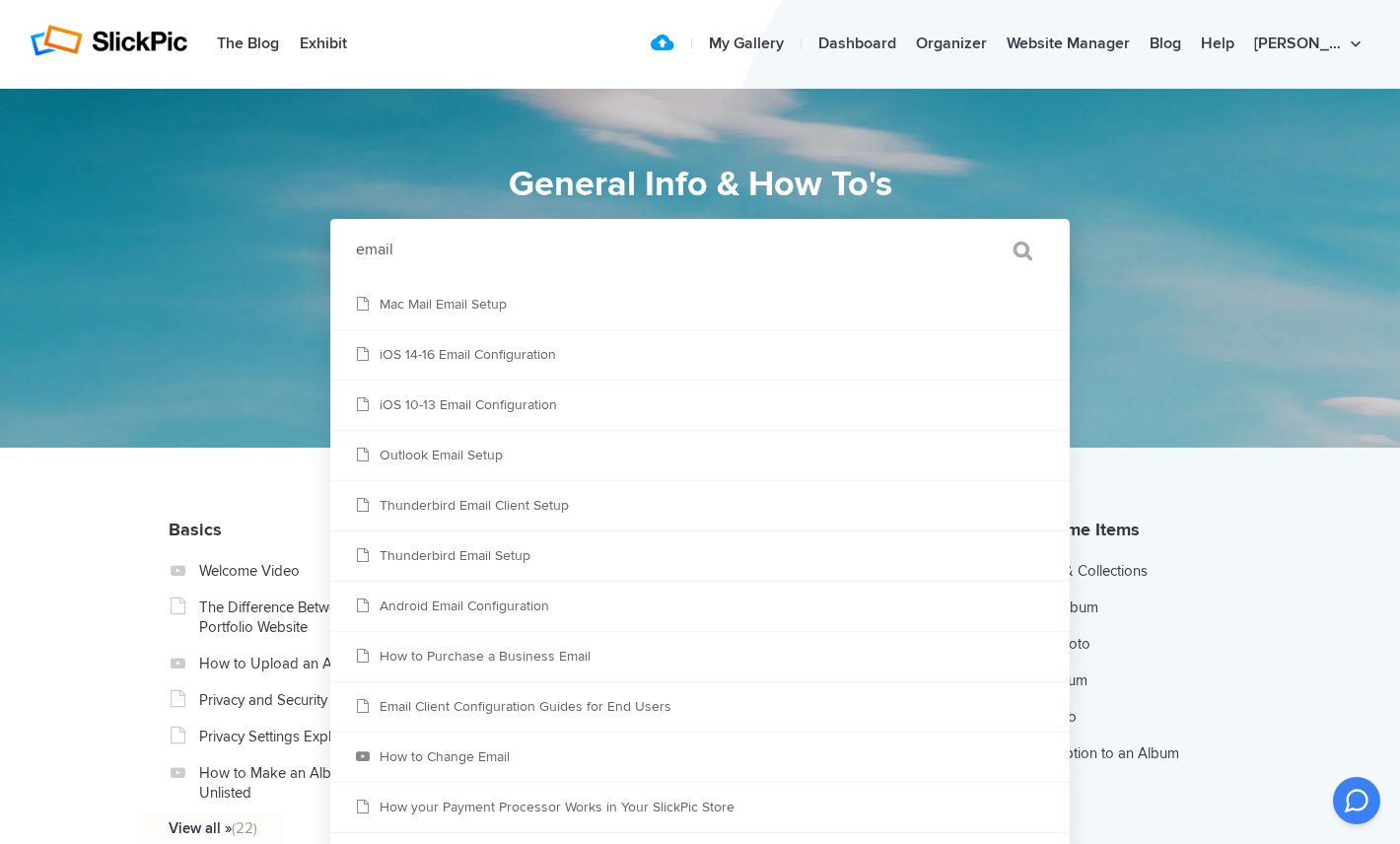 type on "email" 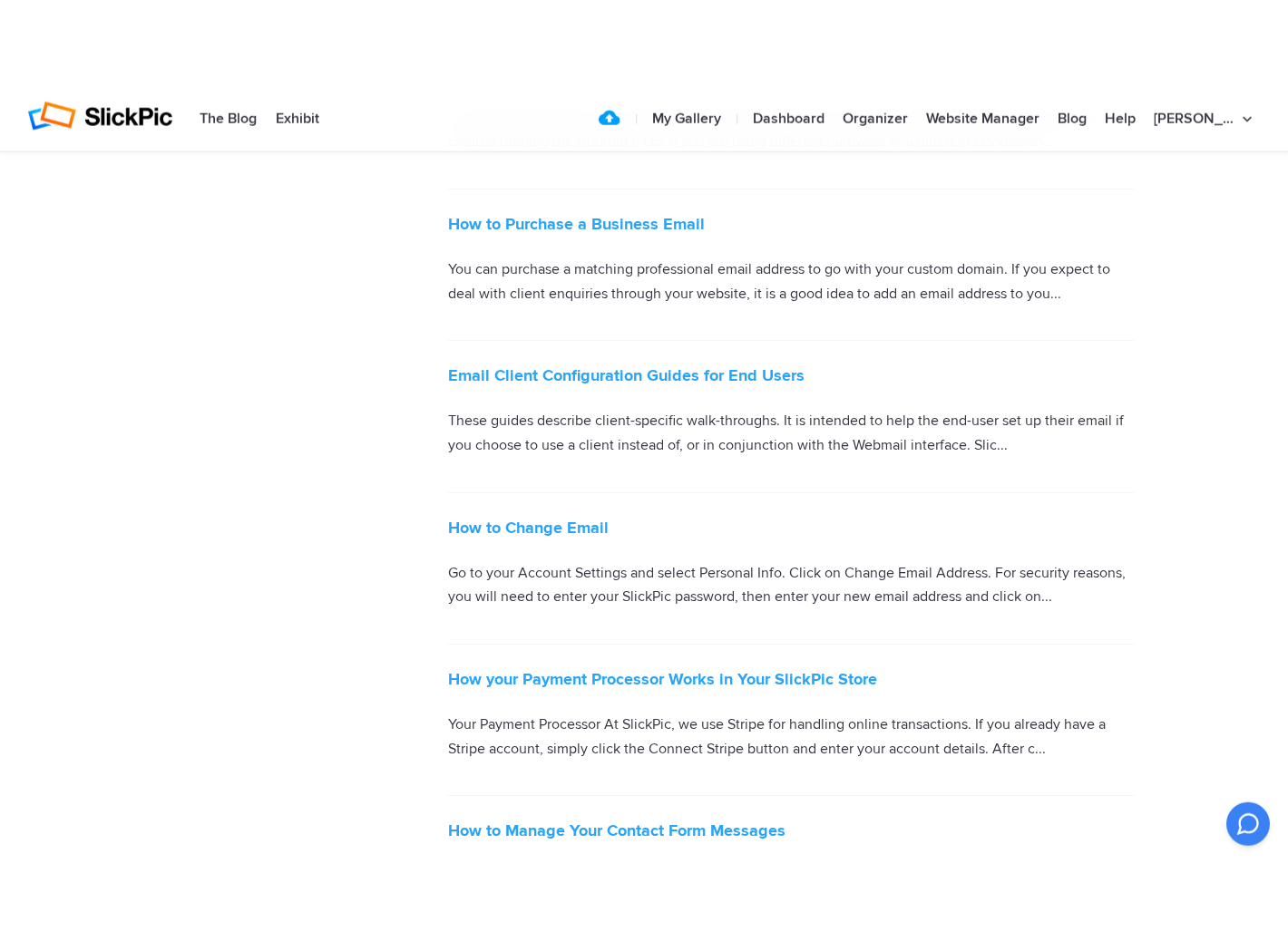 scroll, scrollTop: 0, scrollLeft: 0, axis: both 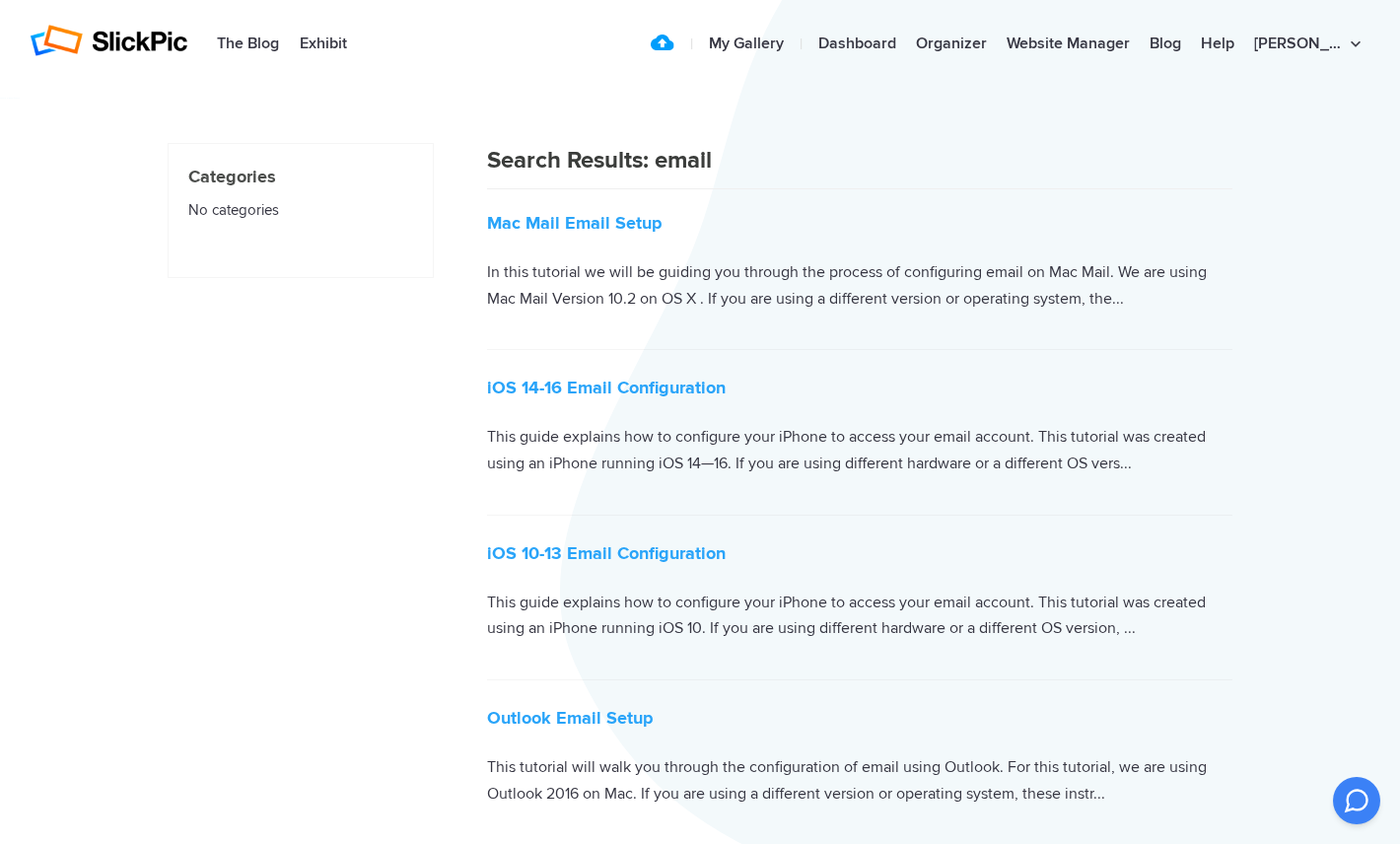 click on "Search Results: email" at bounding box center [860, 166] 